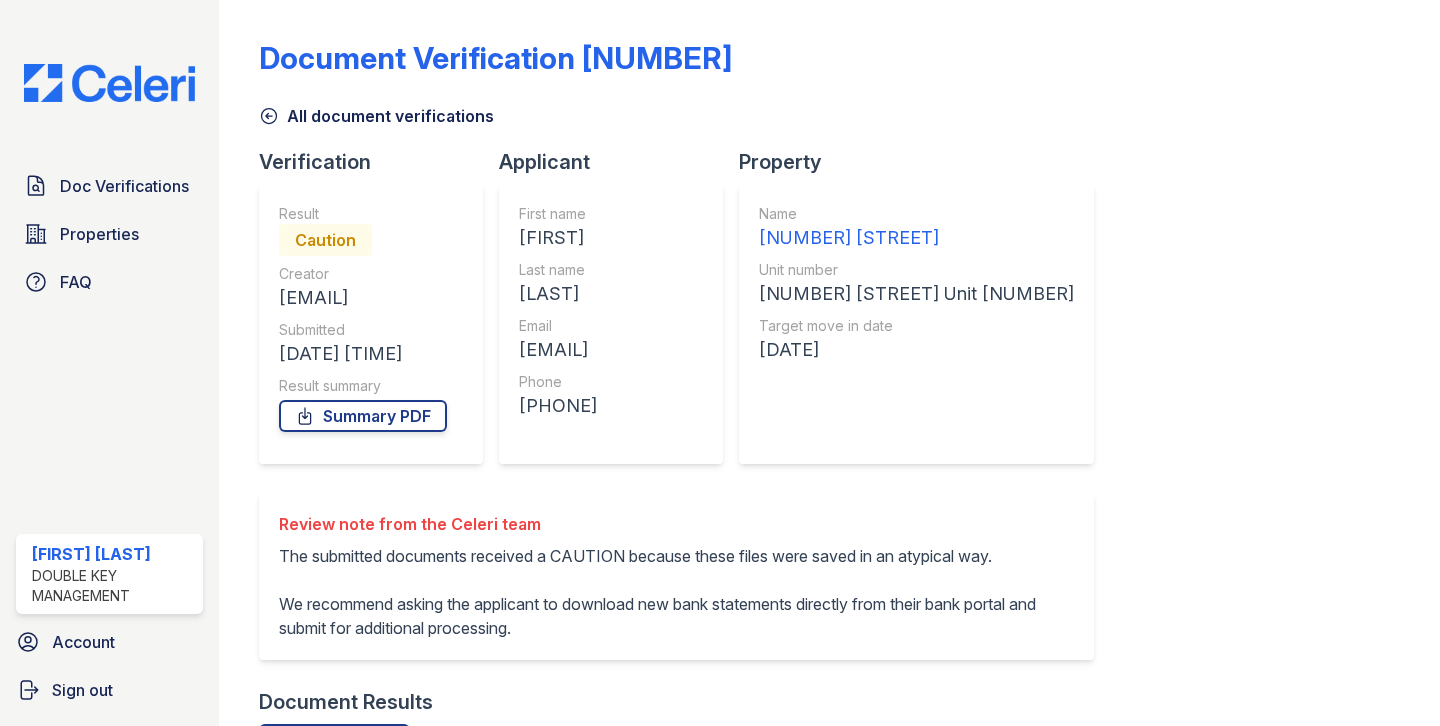 scroll, scrollTop: 0, scrollLeft: 0, axis: both 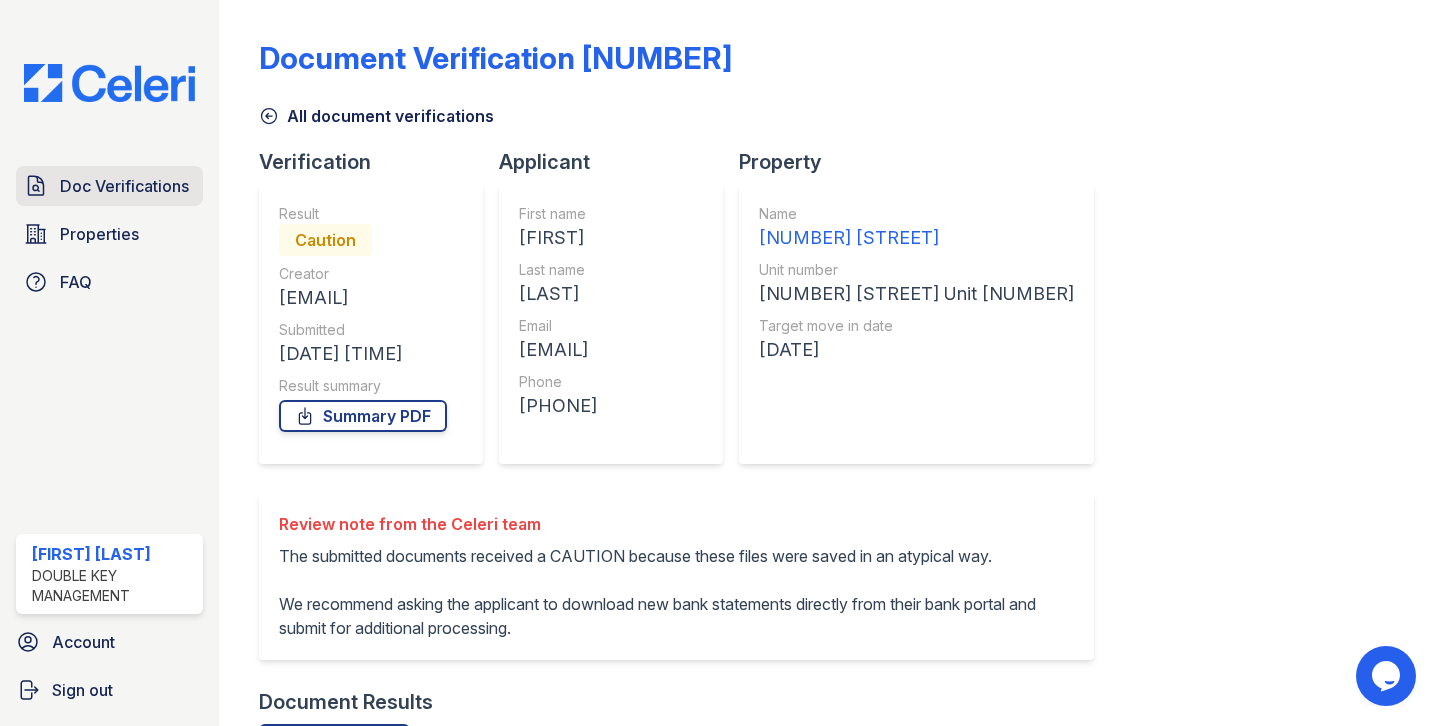 click on "Doc Verifications" at bounding box center (124, 186) 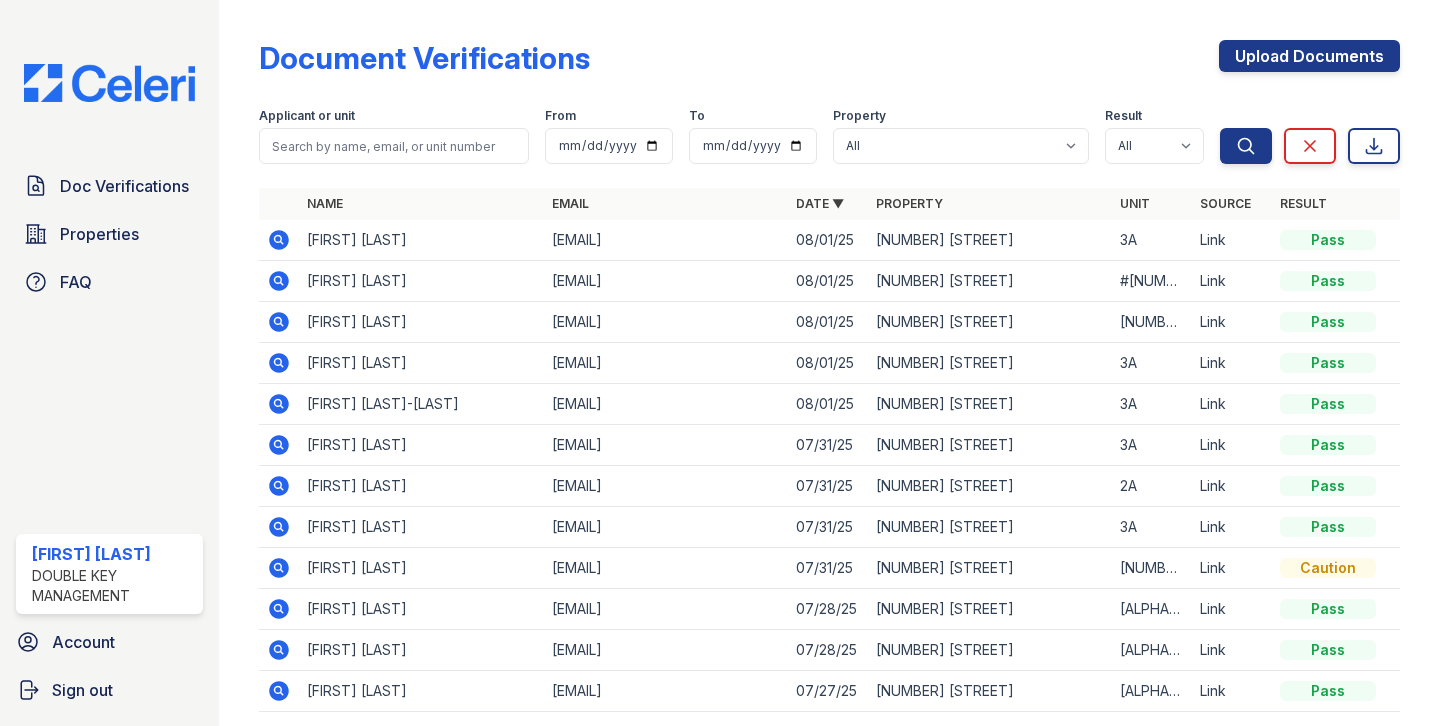 scroll, scrollTop: 98, scrollLeft: 0, axis: vertical 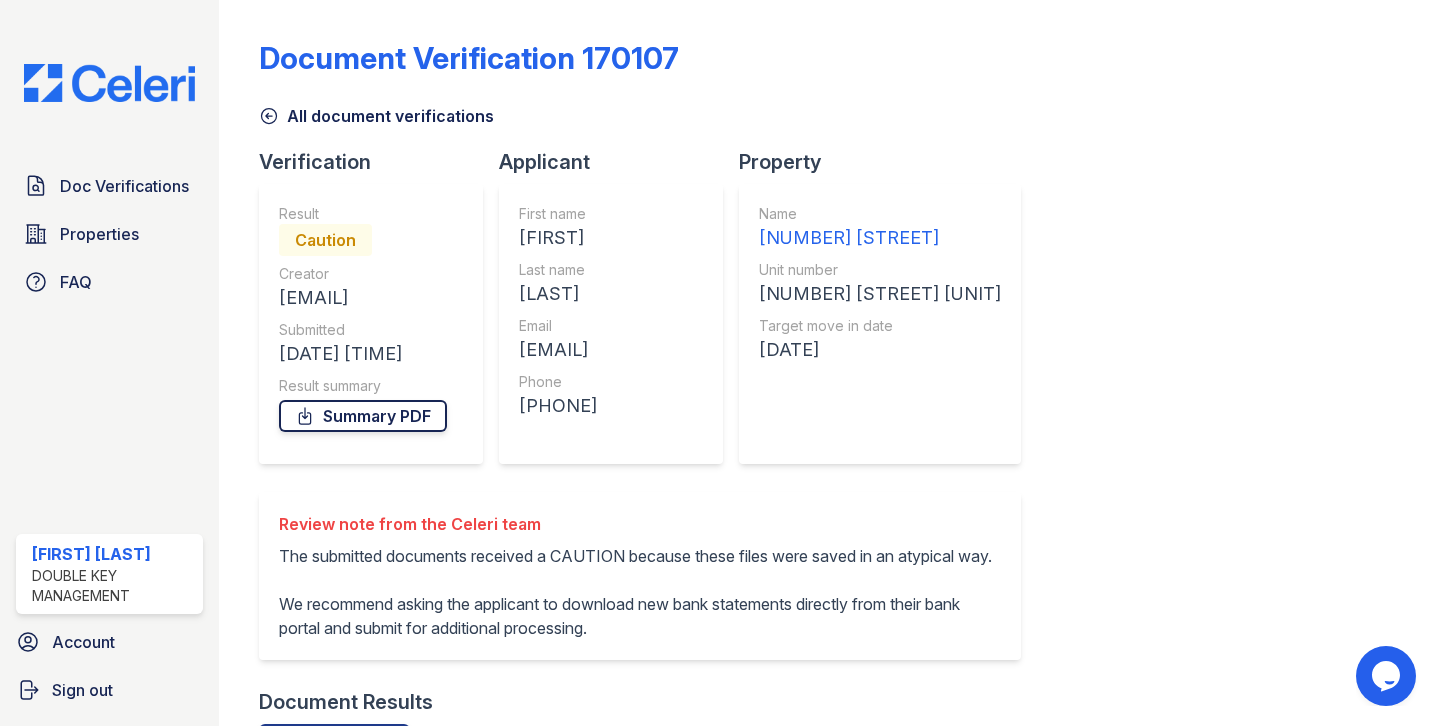 click on "Summary PDF" at bounding box center [363, 416] 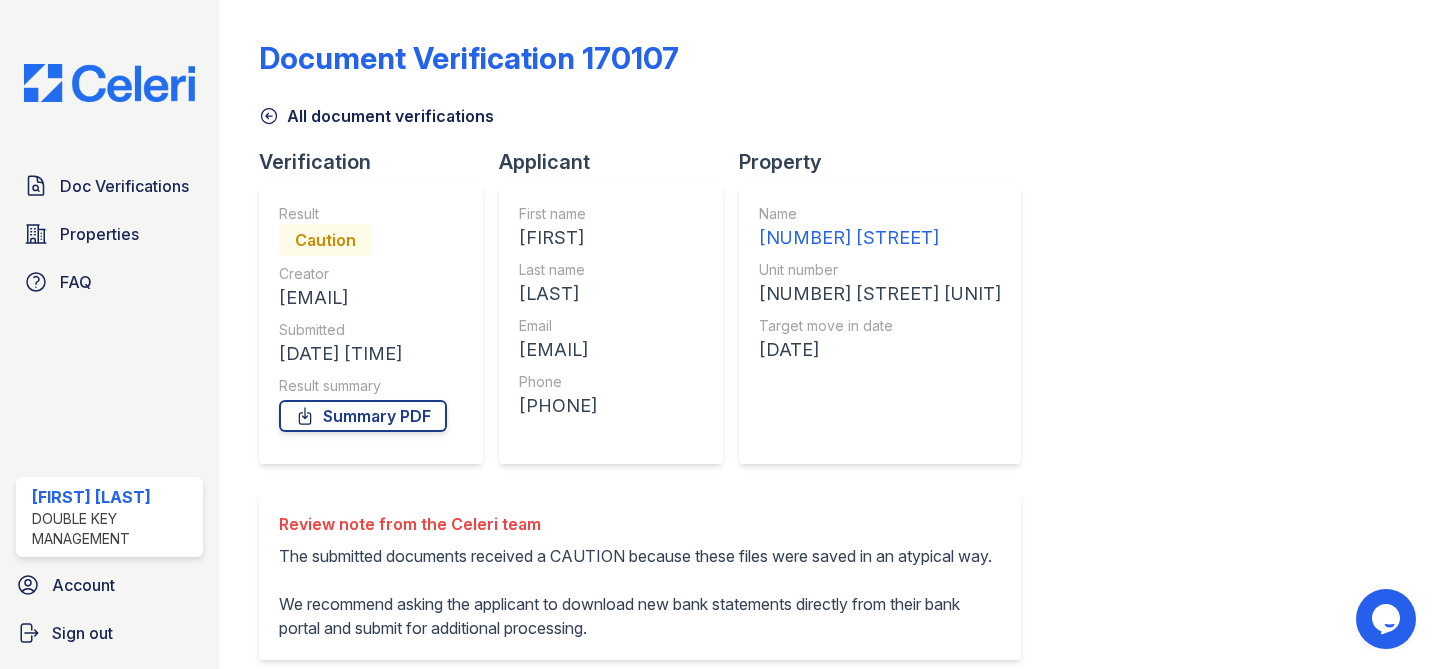 scroll, scrollTop: 1023, scrollLeft: 0, axis: vertical 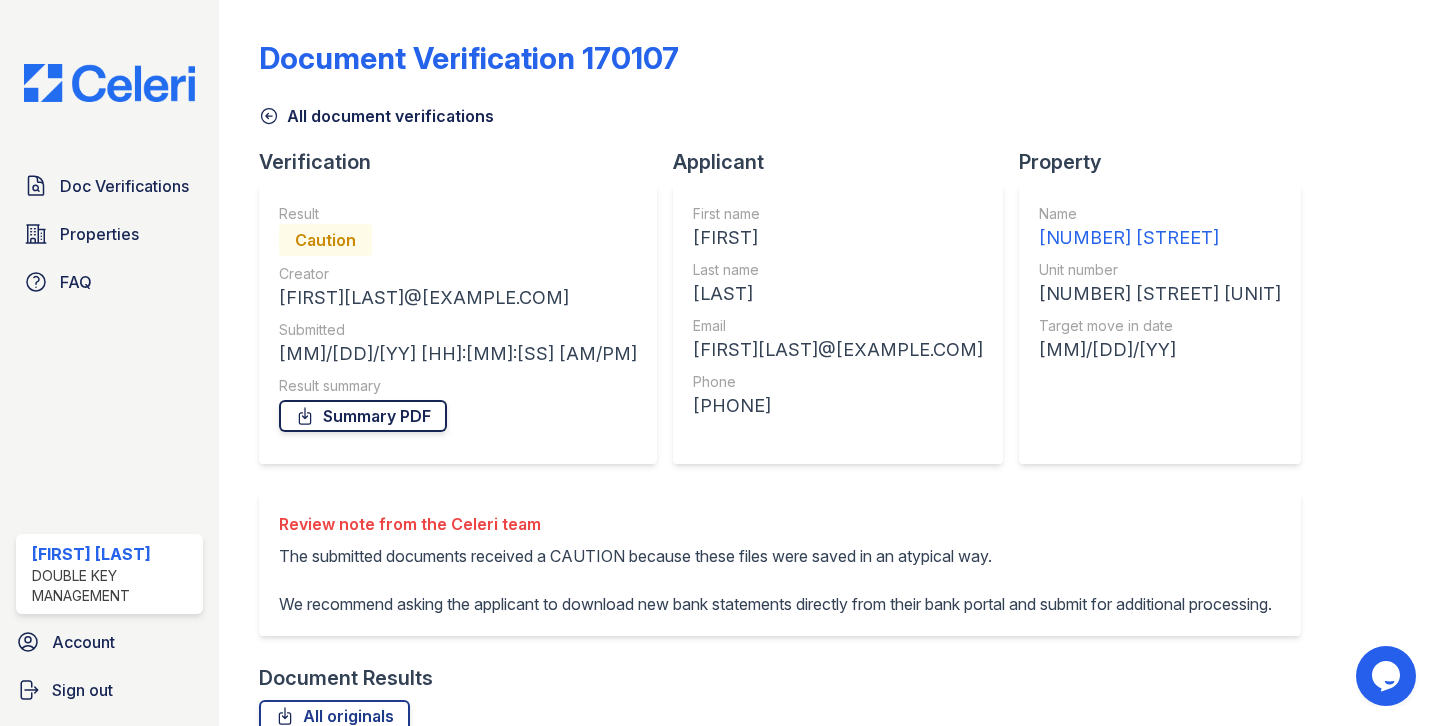 click on "Summary PDF" at bounding box center (363, 416) 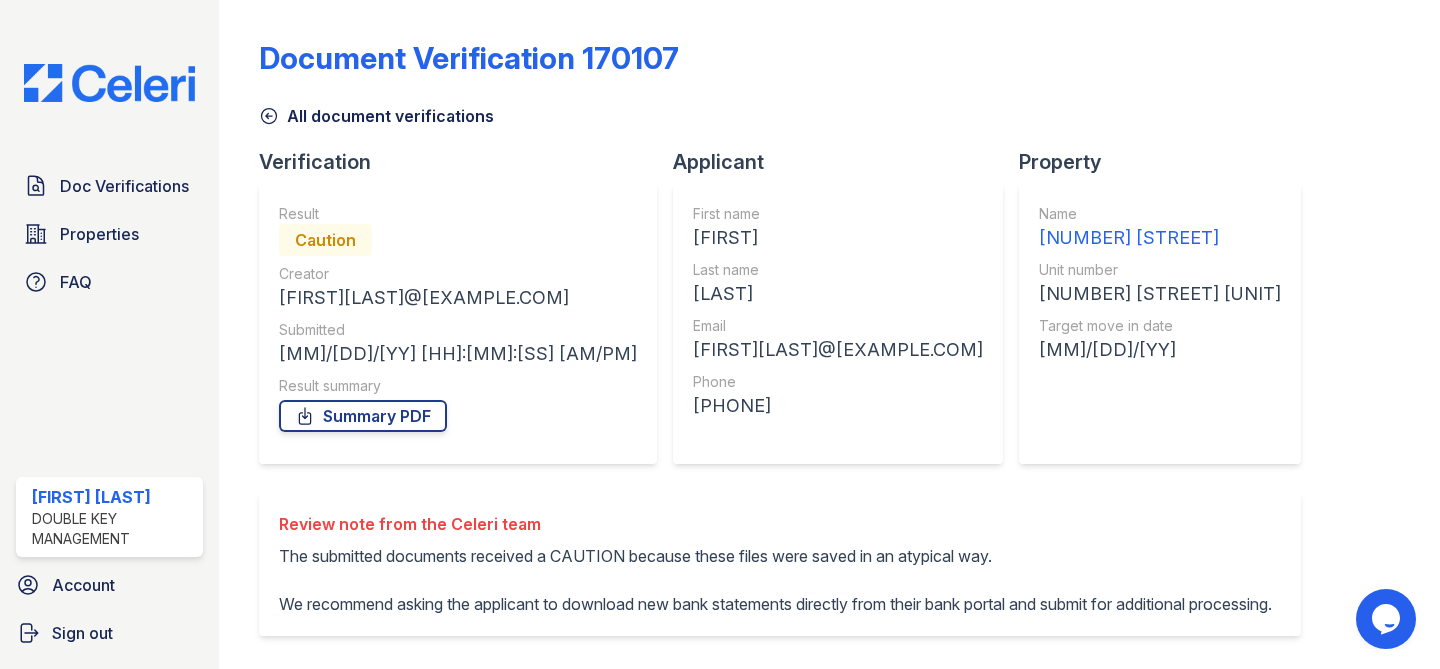 scroll, scrollTop: 120, scrollLeft: 0, axis: vertical 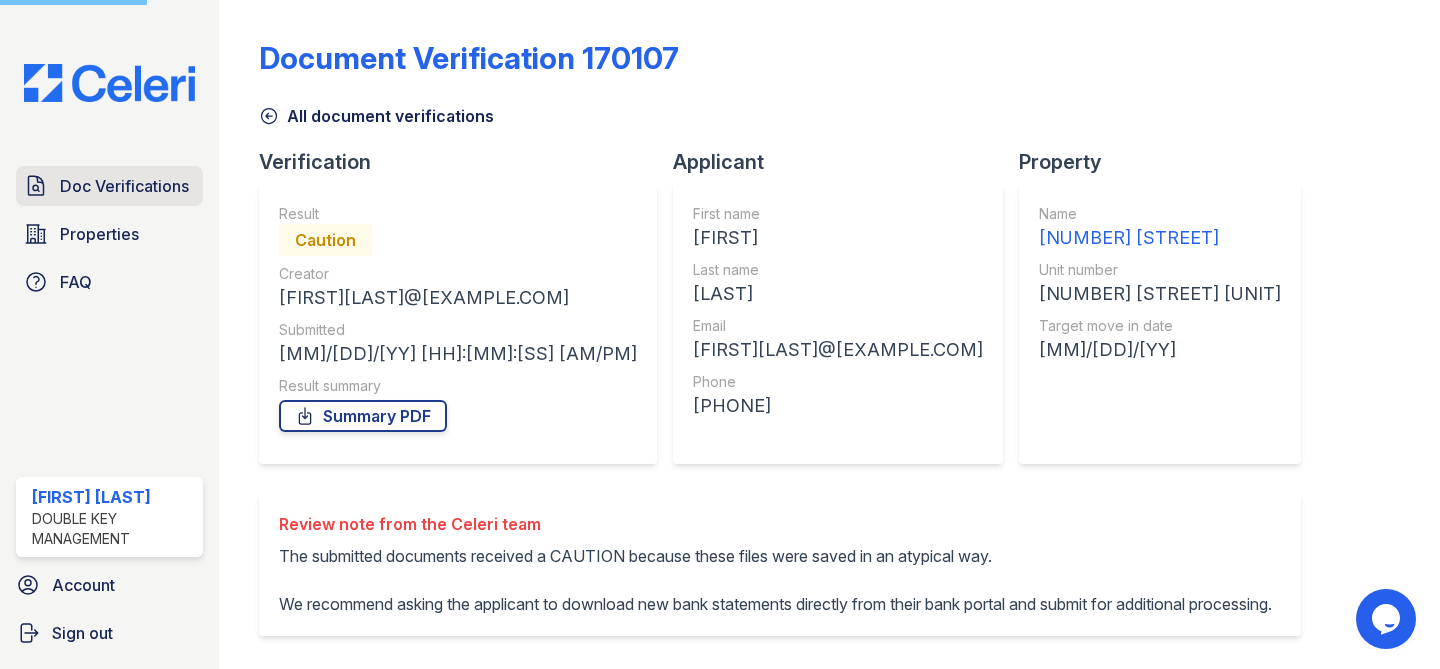 click on "Doc Verifications" at bounding box center [124, 186] 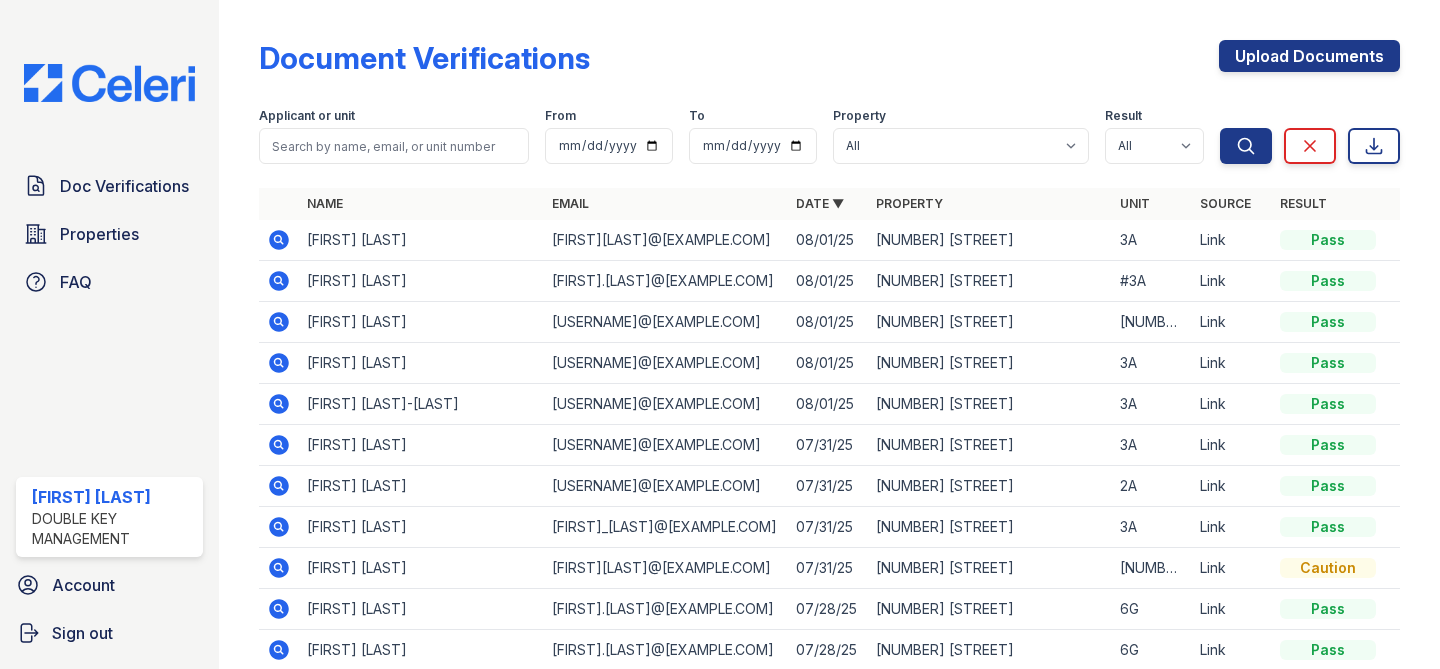 scroll, scrollTop: 155, scrollLeft: 0, axis: vertical 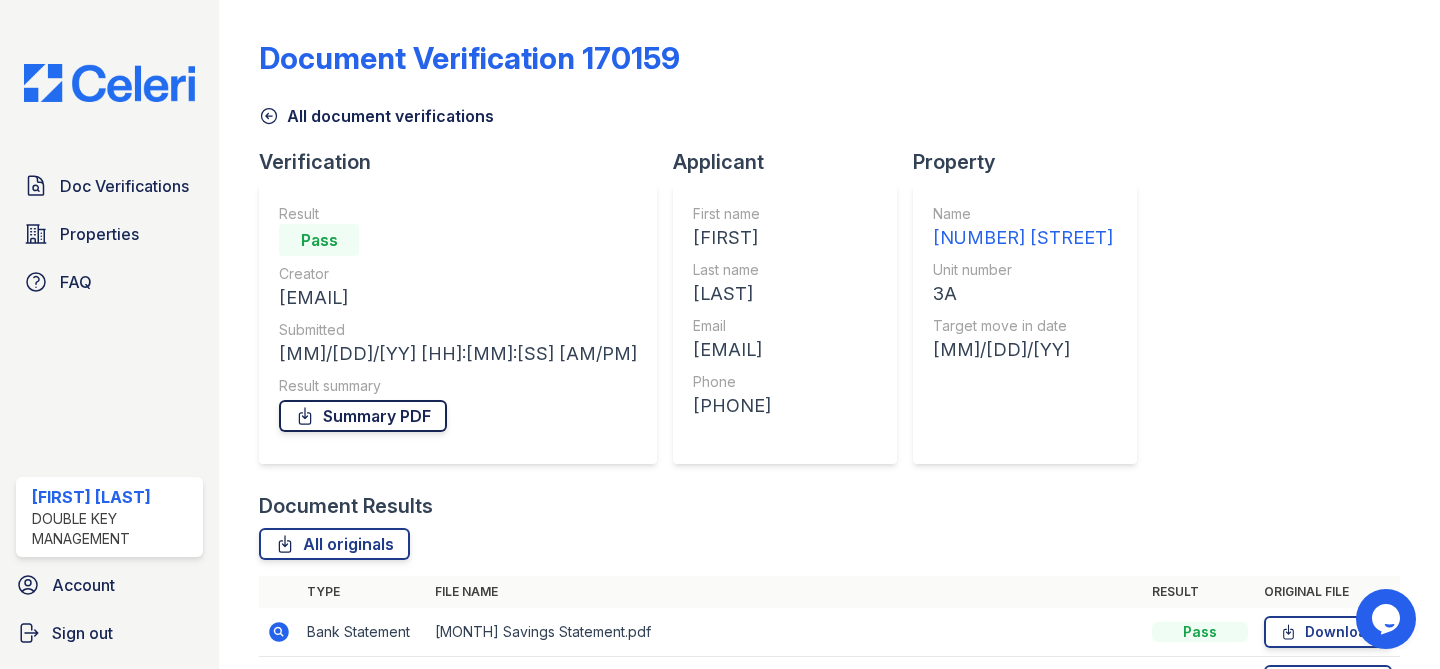 click on "Summary PDF" at bounding box center [363, 416] 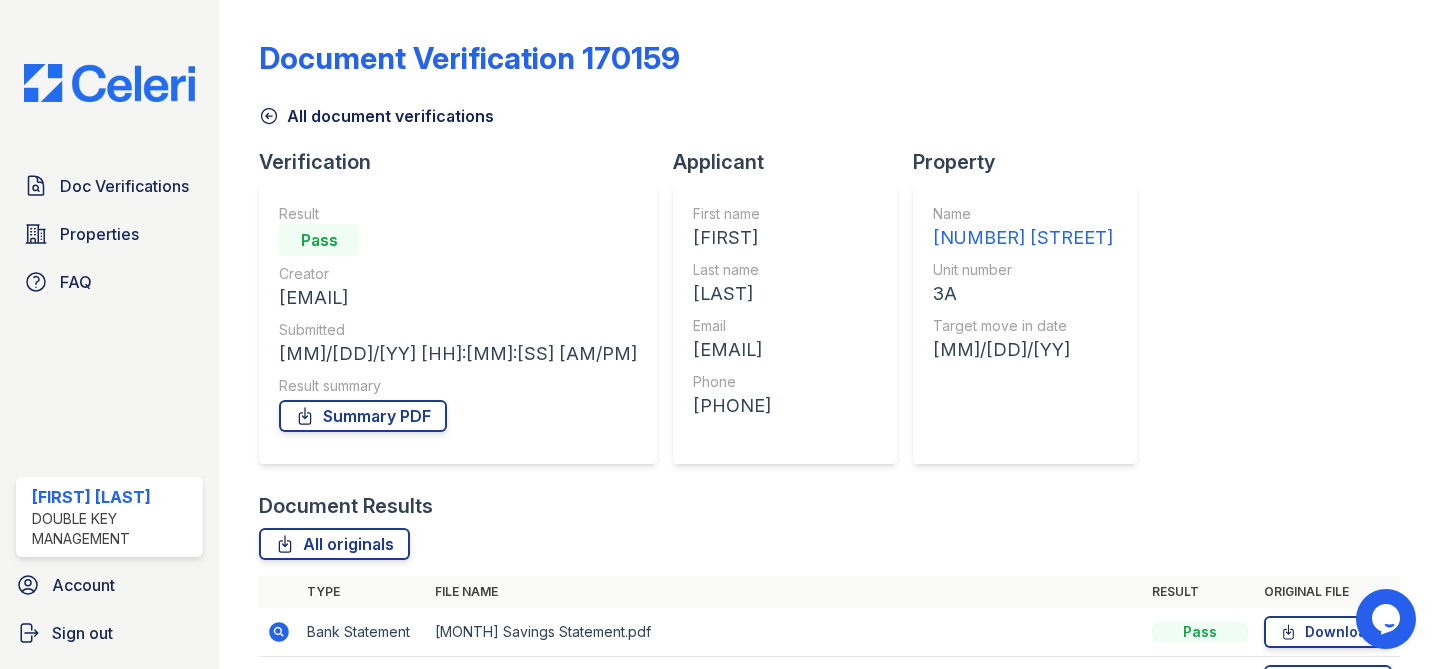 scroll, scrollTop: 996, scrollLeft: 0, axis: vertical 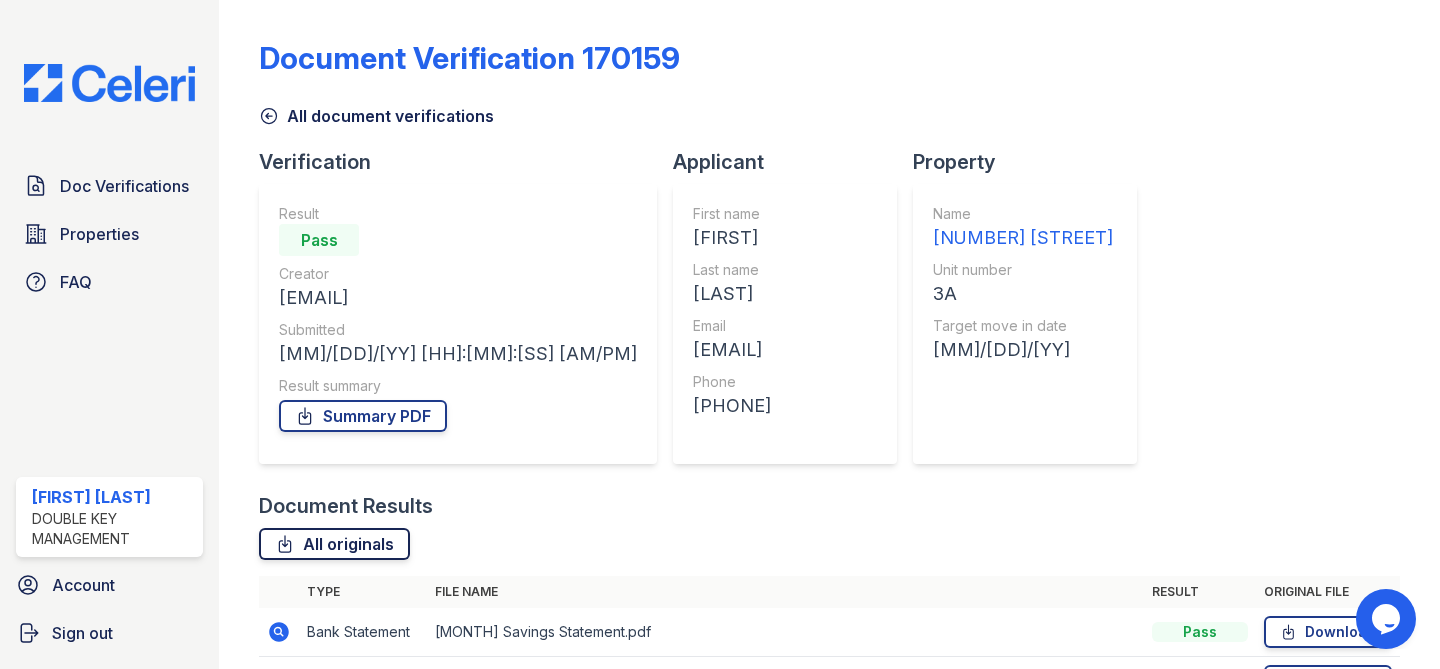 click on "All originals" at bounding box center [334, 544] 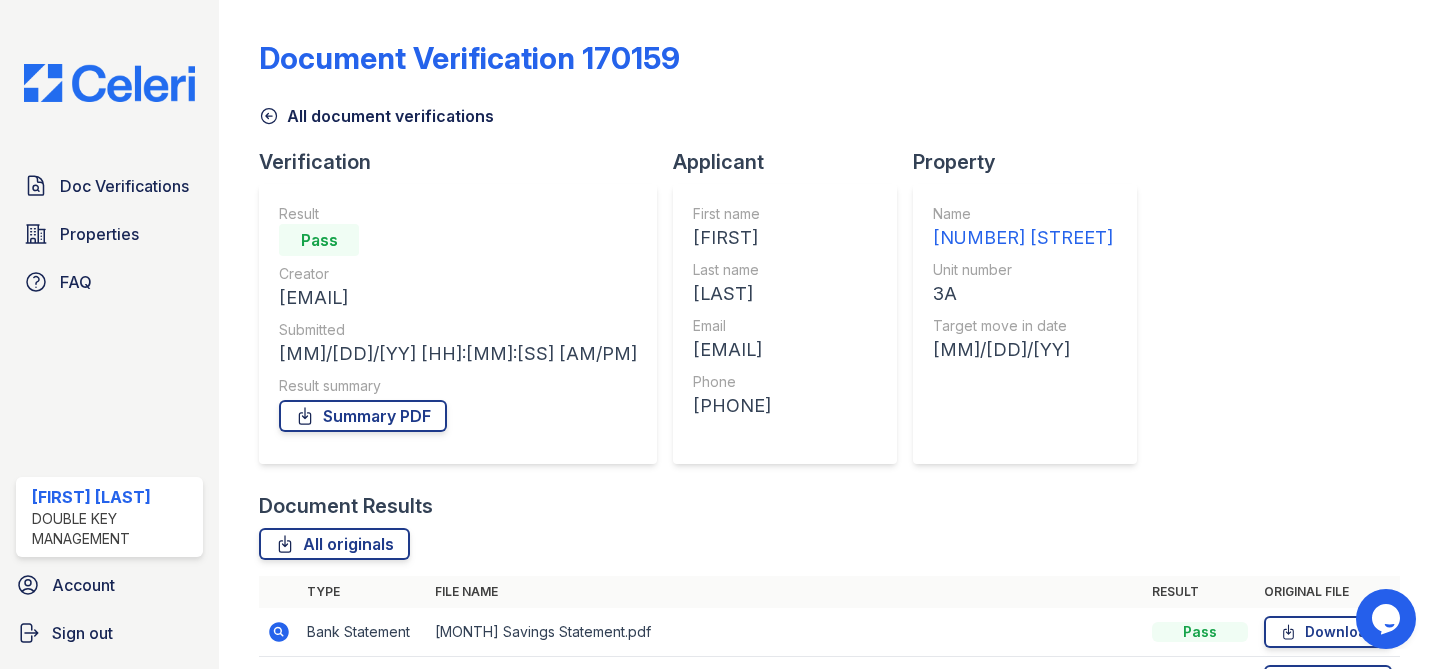 scroll, scrollTop: 0, scrollLeft: 0, axis: both 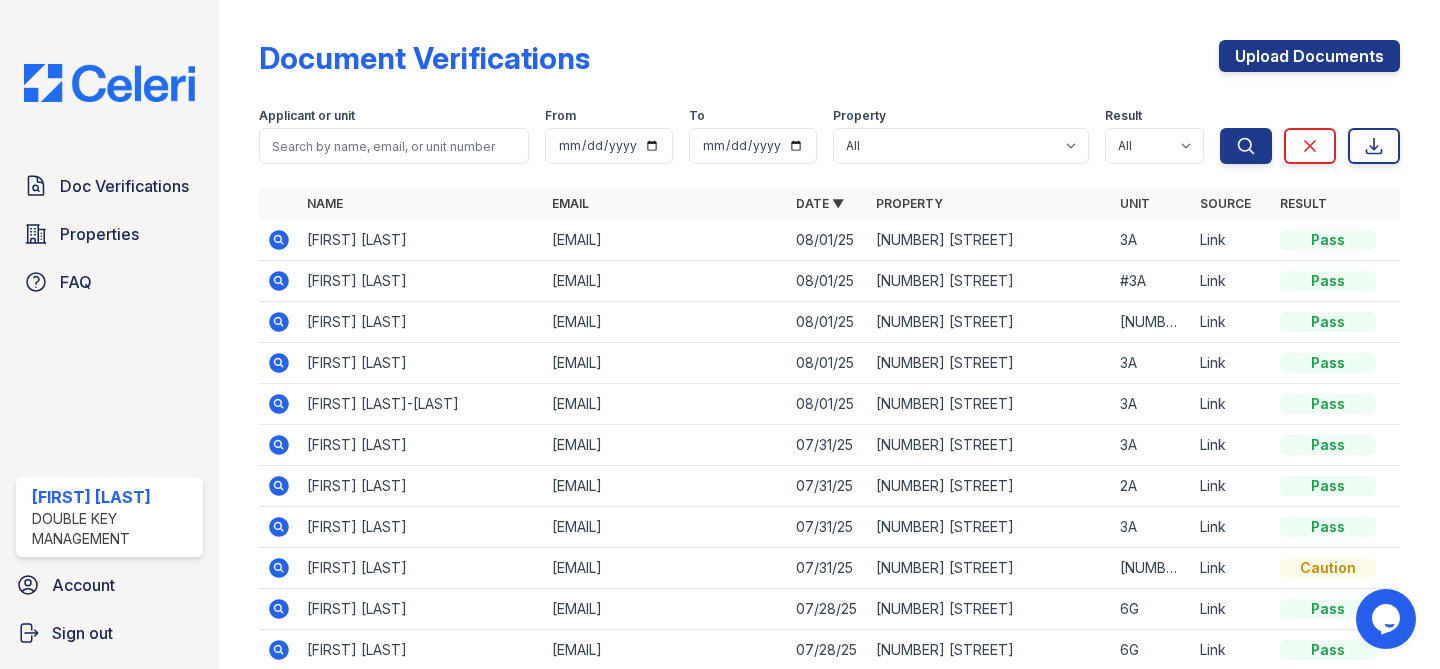 click 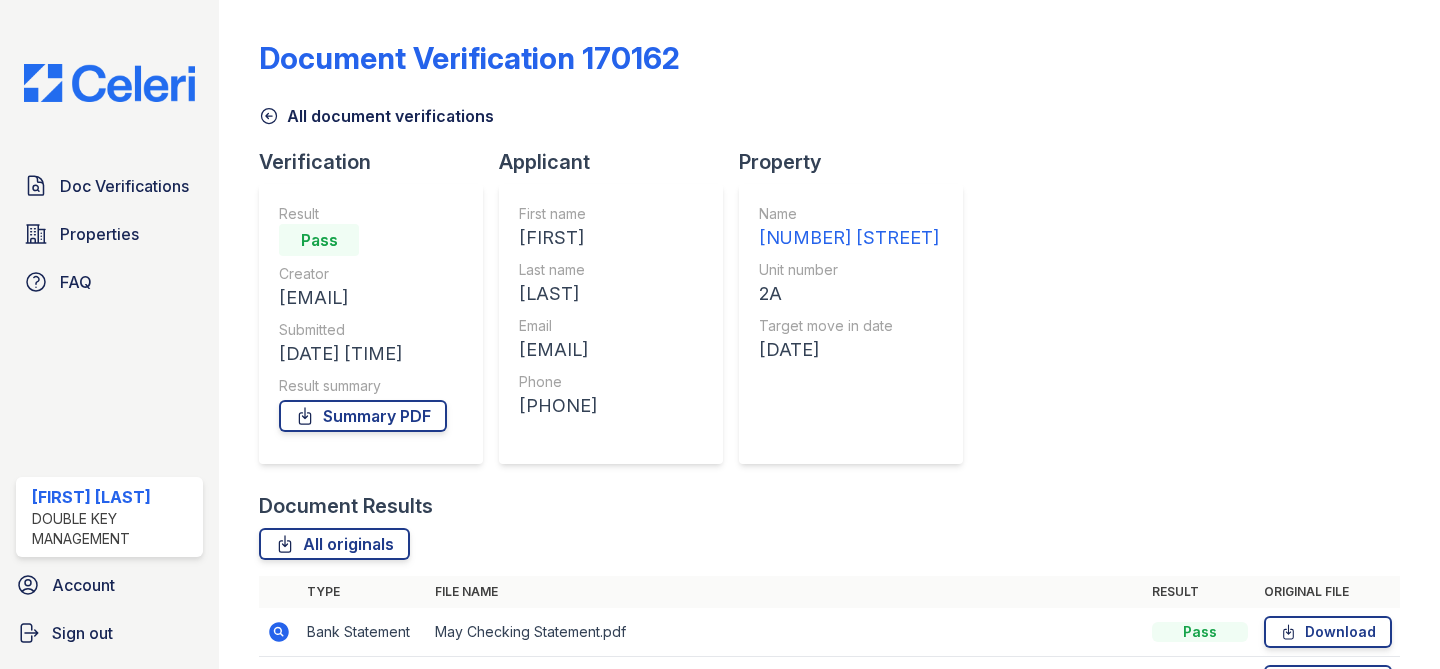 scroll, scrollTop: 0, scrollLeft: 0, axis: both 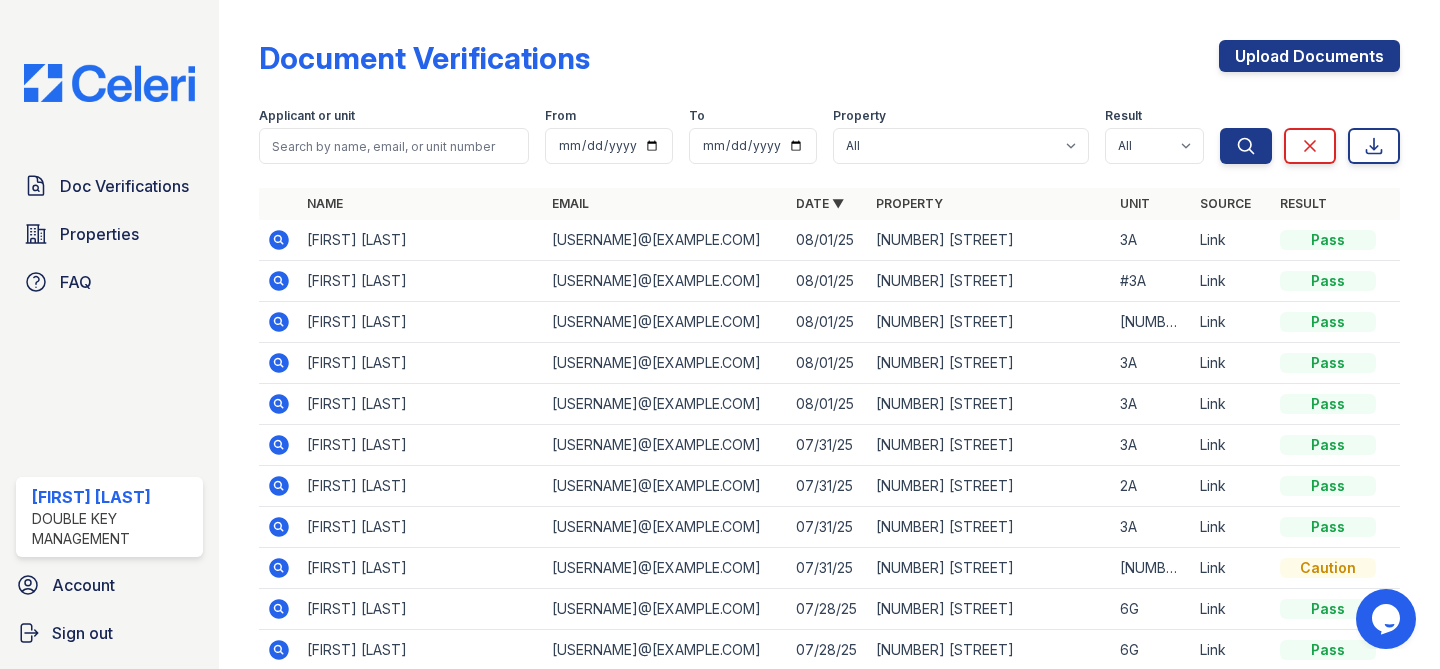 click 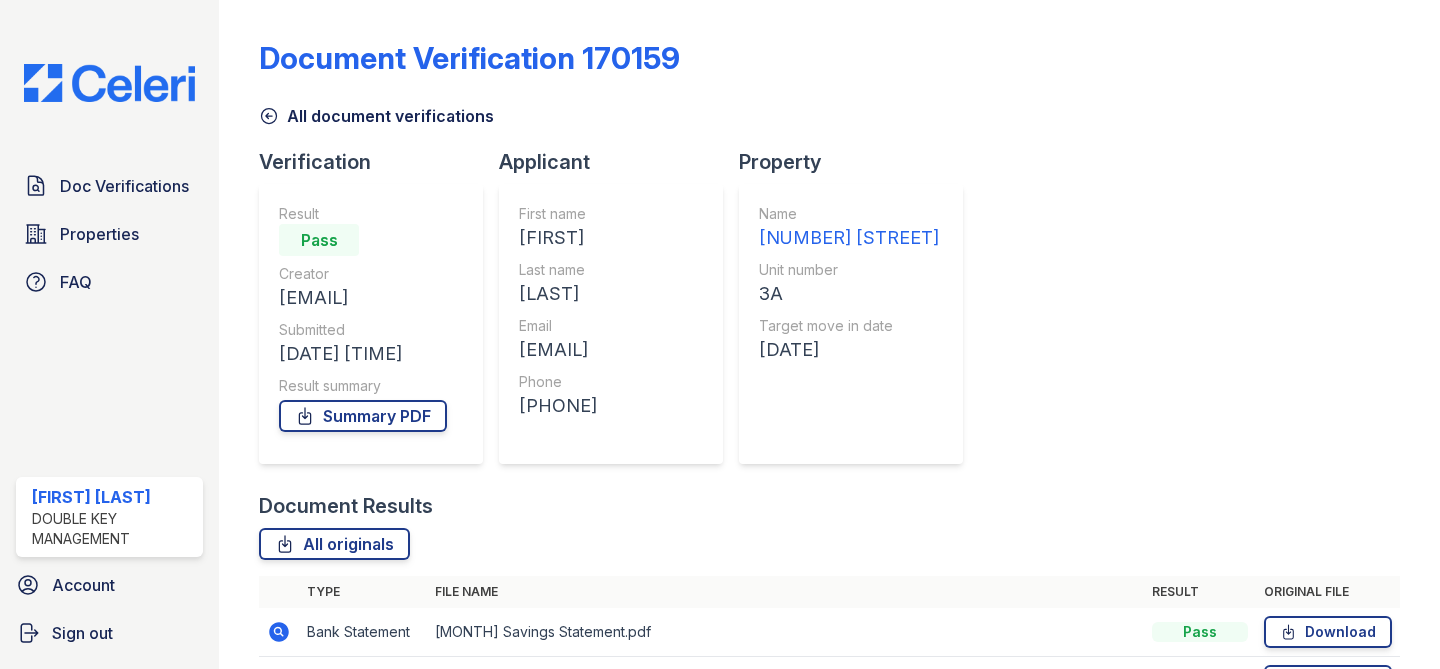 scroll, scrollTop: 0, scrollLeft: 0, axis: both 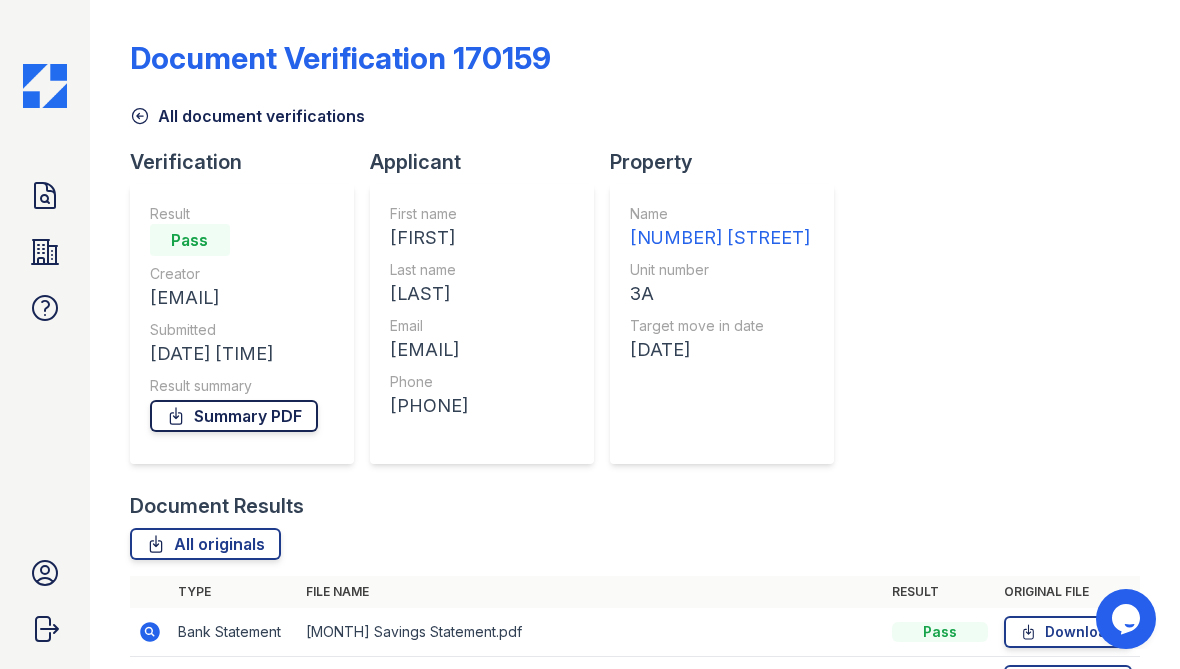 click on "Summary PDF" at bounding box center [234, 416] 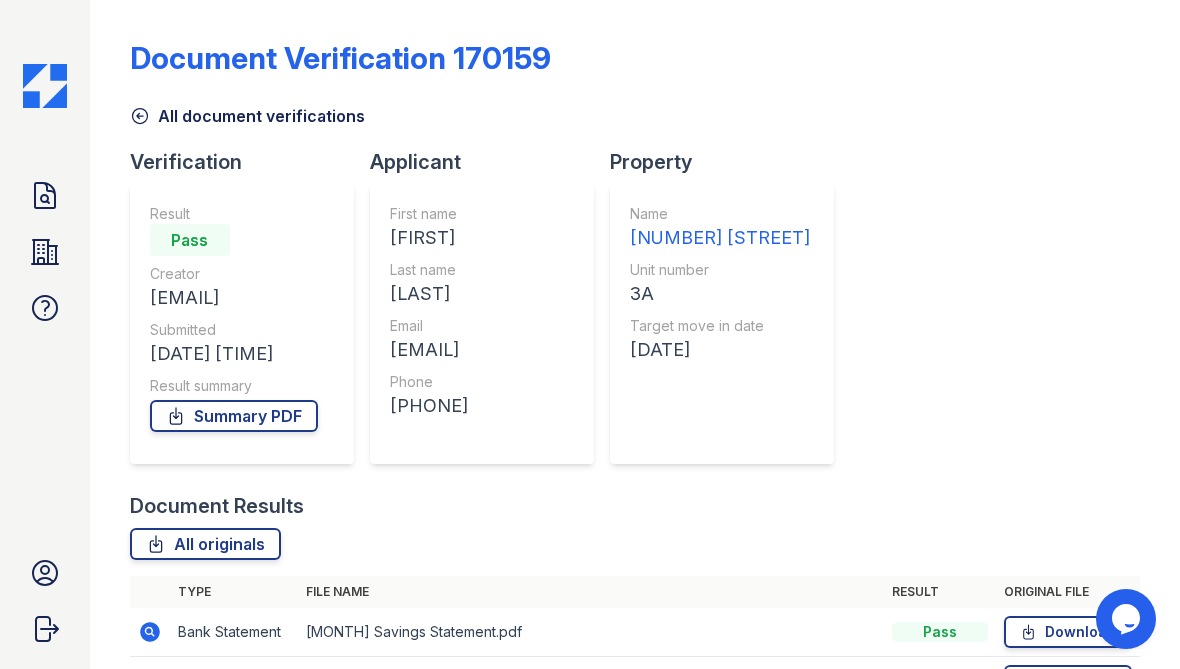 scroll, scrollTop: 0, scrollLeft: 0, axis: both 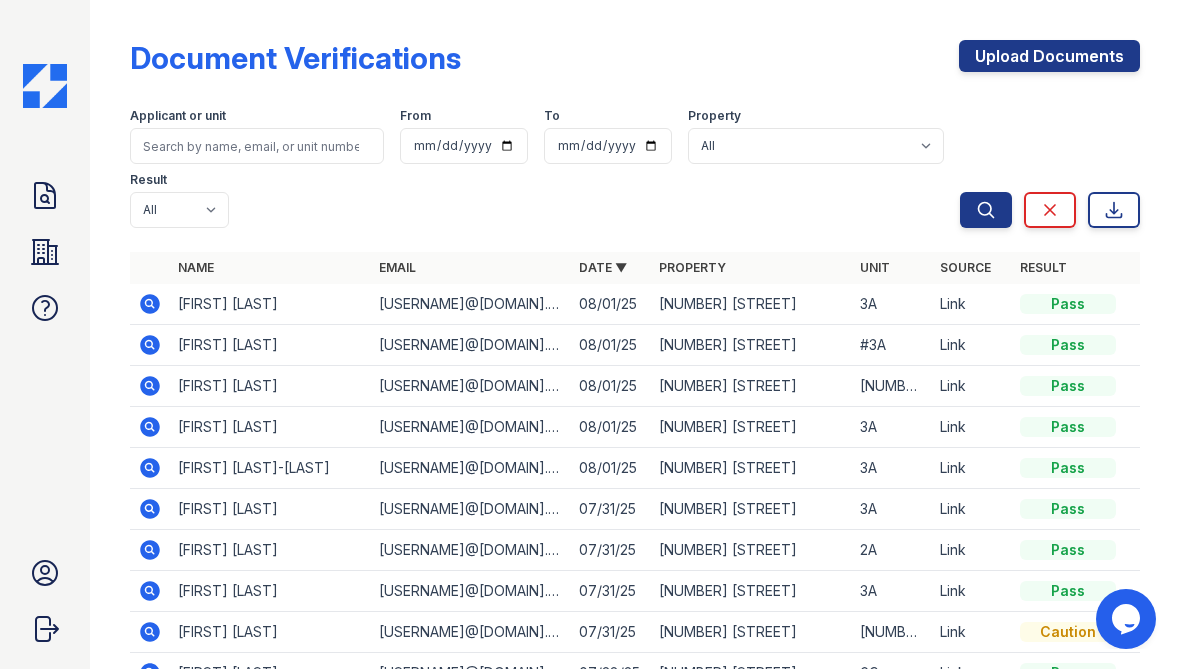 click on "2" at bounding box center (559, 808) 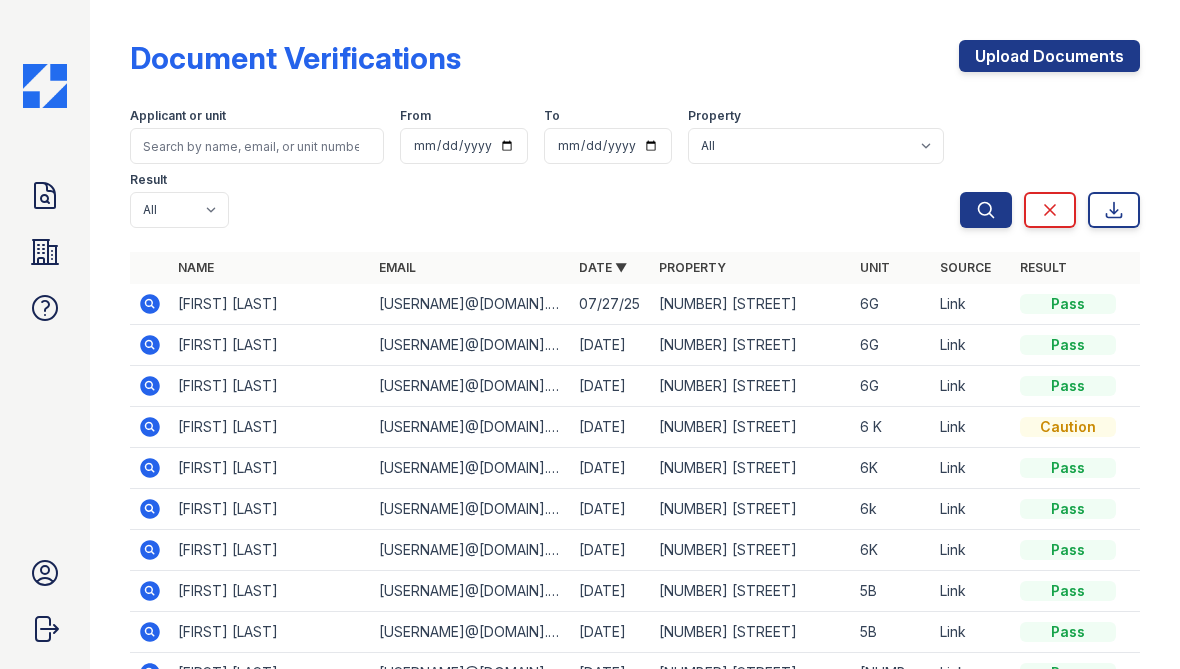 scroll, scrollTop: 29, scrollLeft: 0, axis: vertical 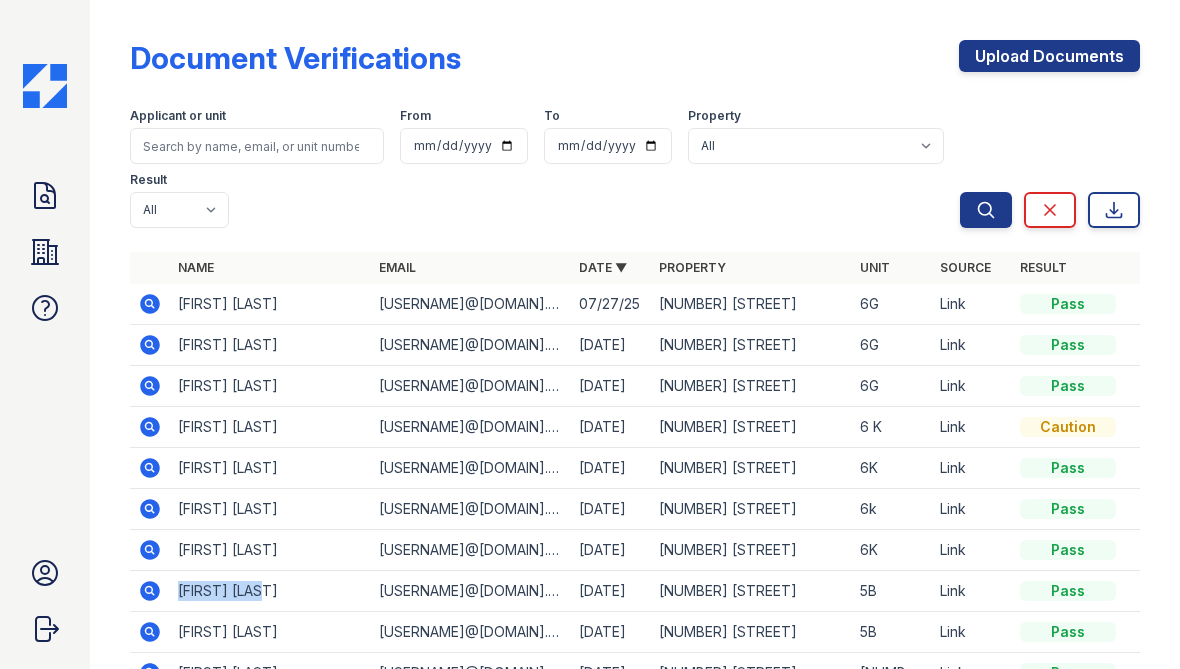drag, startPoint x: 271, startPoint y: 561, endPoint x: 173, endPoint y: 560, distance: 98.005104 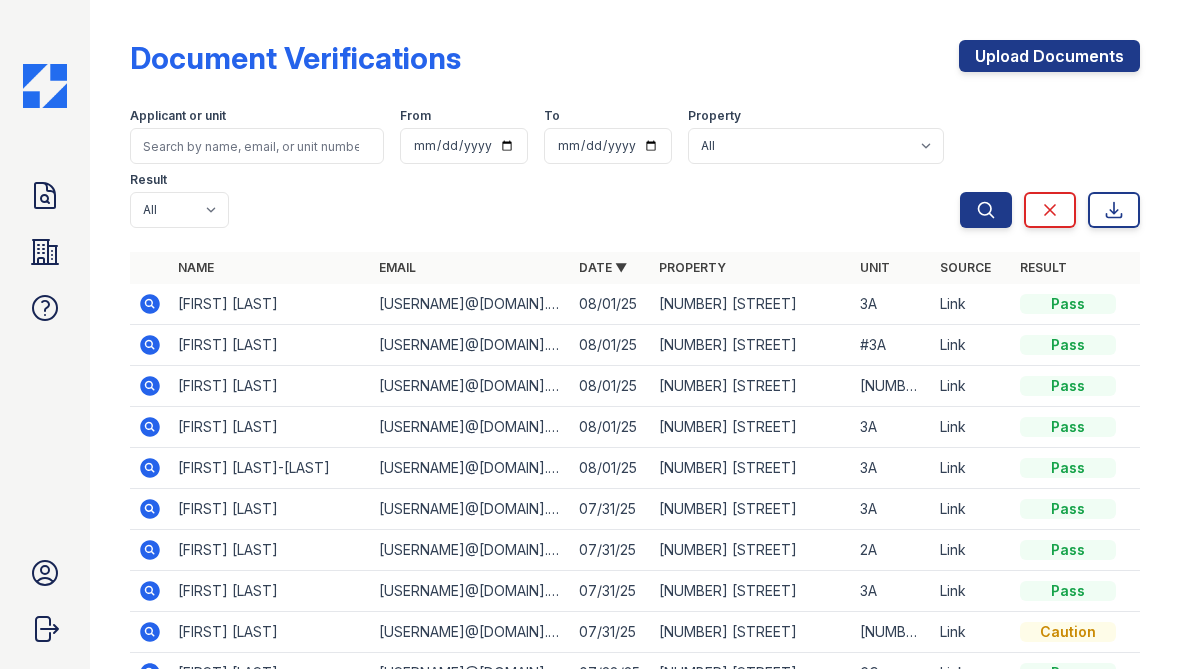 scroll, scrollTop: 0, scrollLeft: 0, axis: both 